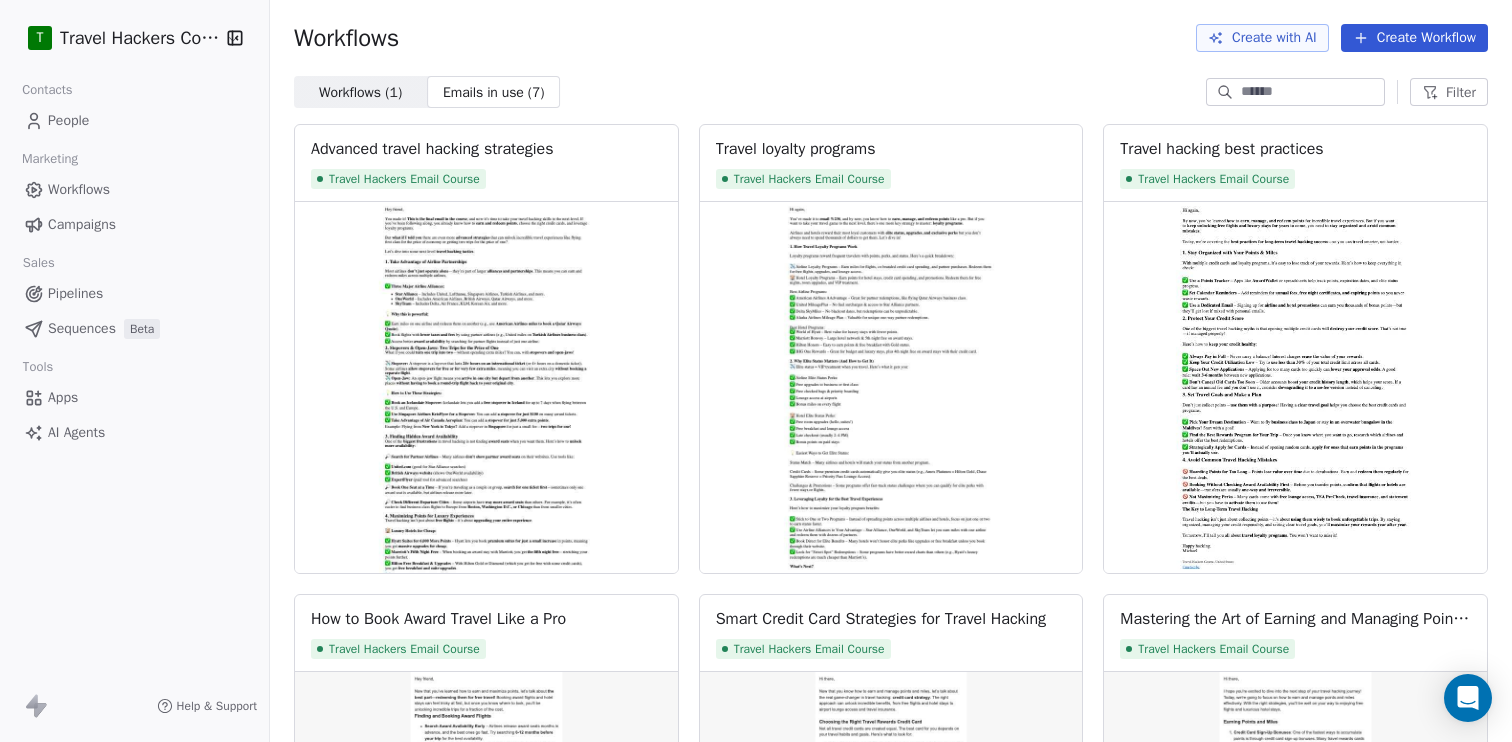 scroll, scrollTop: 0, scrollLeft: 0, axis: both 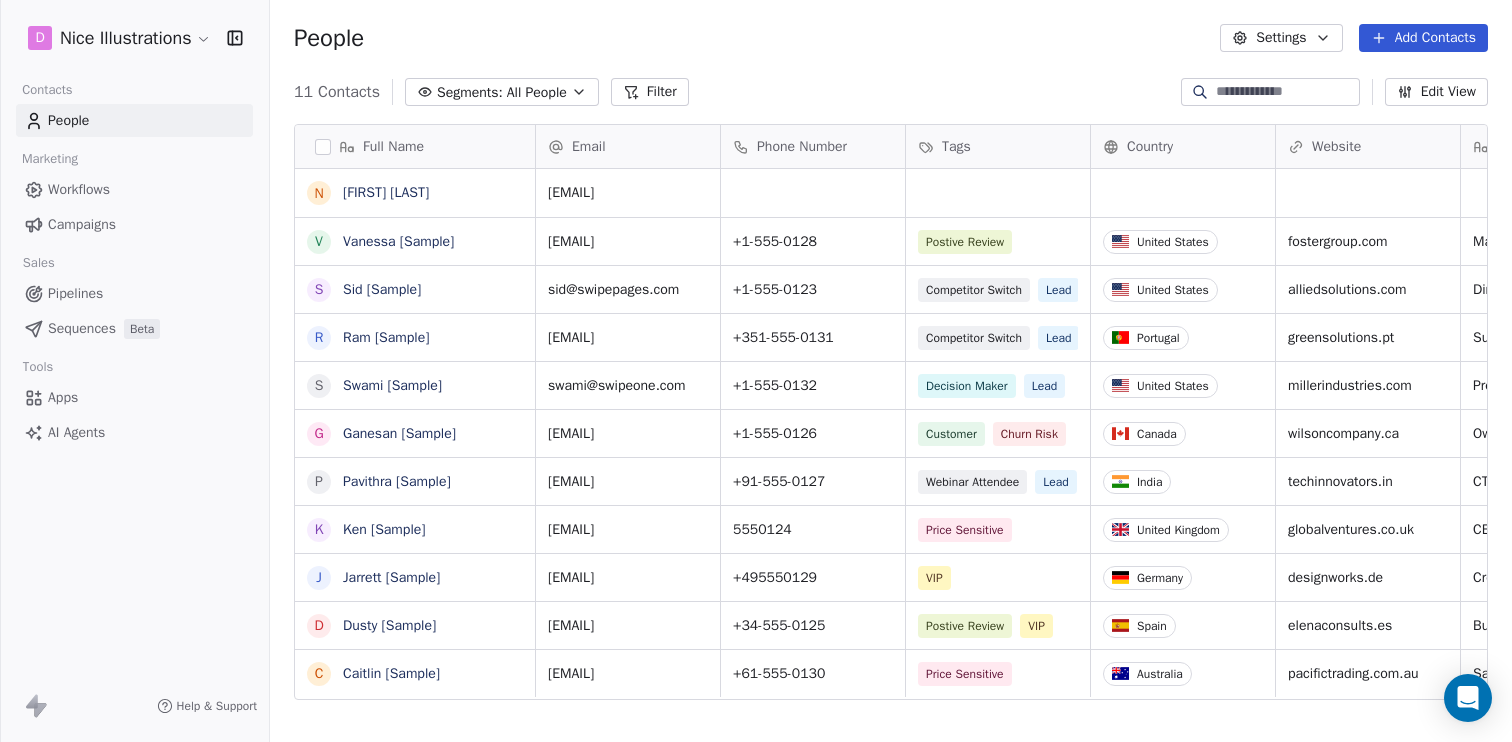 click on "D Nice Illustrations Contacts People Marketing Workflows Campaigns Sales Pipelines Sequences Beta Tools Apps AI Agents Help & Support People Settings Add Contacts 11 Contacts Segments: All People Filter Edit View Tag Add to Sequence Export Full Name N [LAST] [LAST] V [LAST] [LAST] S [LAST] [LAST] R [LAST] [LAST] S [LAST] [LAST] G [LAST] [LAST] P [LAST] [LAST] K [LAST] [LAST] J [LAST] [LAST] D [LAST] [LAST] C [LAST] [LAST] Email Phone Number Tags Country Website Job Title Status Contact Source NPS Score [EMAIL] [PHONE] Postive Review United States fostergroup.com Managing Director closed_won Referral 9 [EMAIL] [PHONE] Competitor Switch Lead United States alliedsolutions.com Director of Operations qualifying Website Form [EMAIL] [PHONE] Competitor Switch Lead Portugal greensolutions.pt Sustainability Head closed_won Facebook Ad 10 [EMAIL] [PHONE] Decision Maker Lead United States millerindustries.com New Lead" at bounding box center (756, 371) 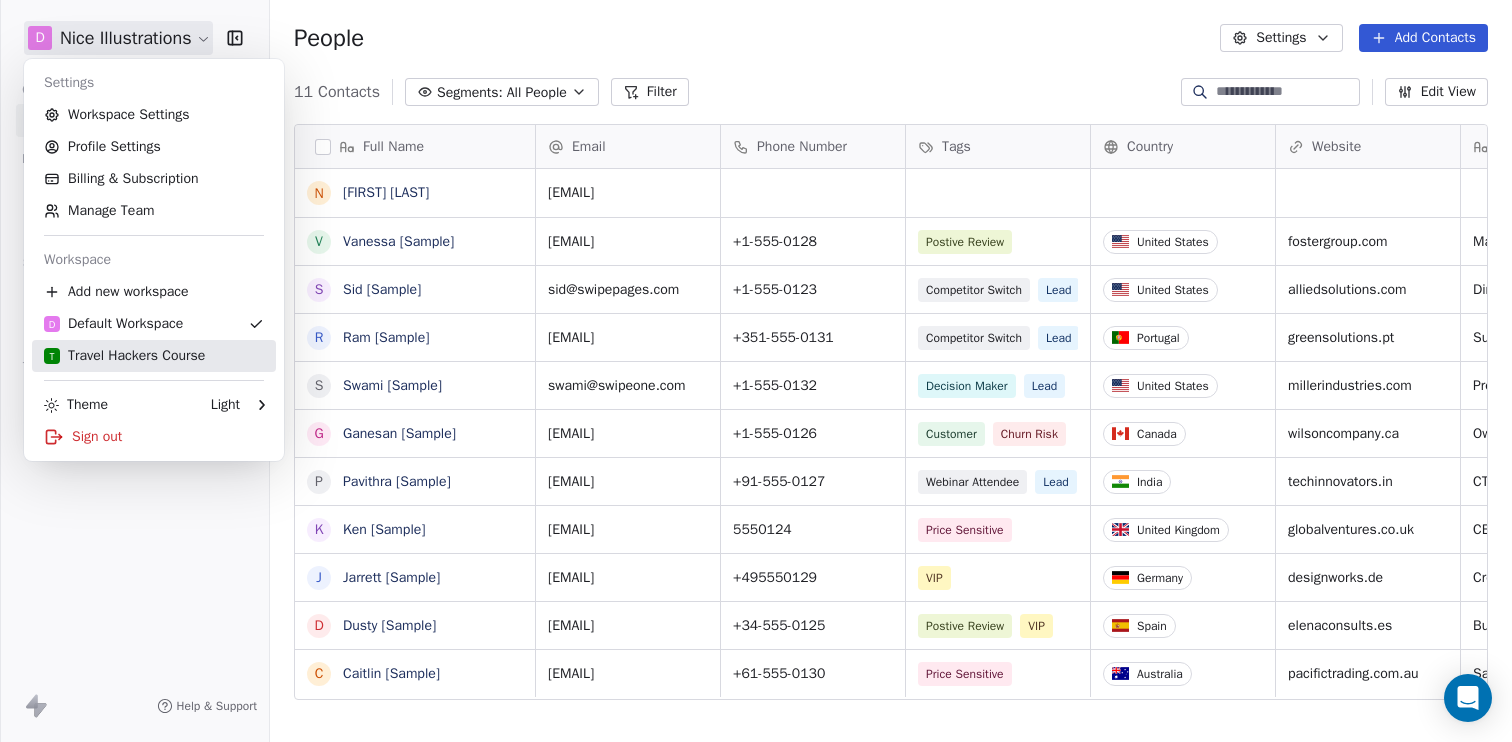 click on "T Travel Hackers Course" at bounding box center [124, 356] 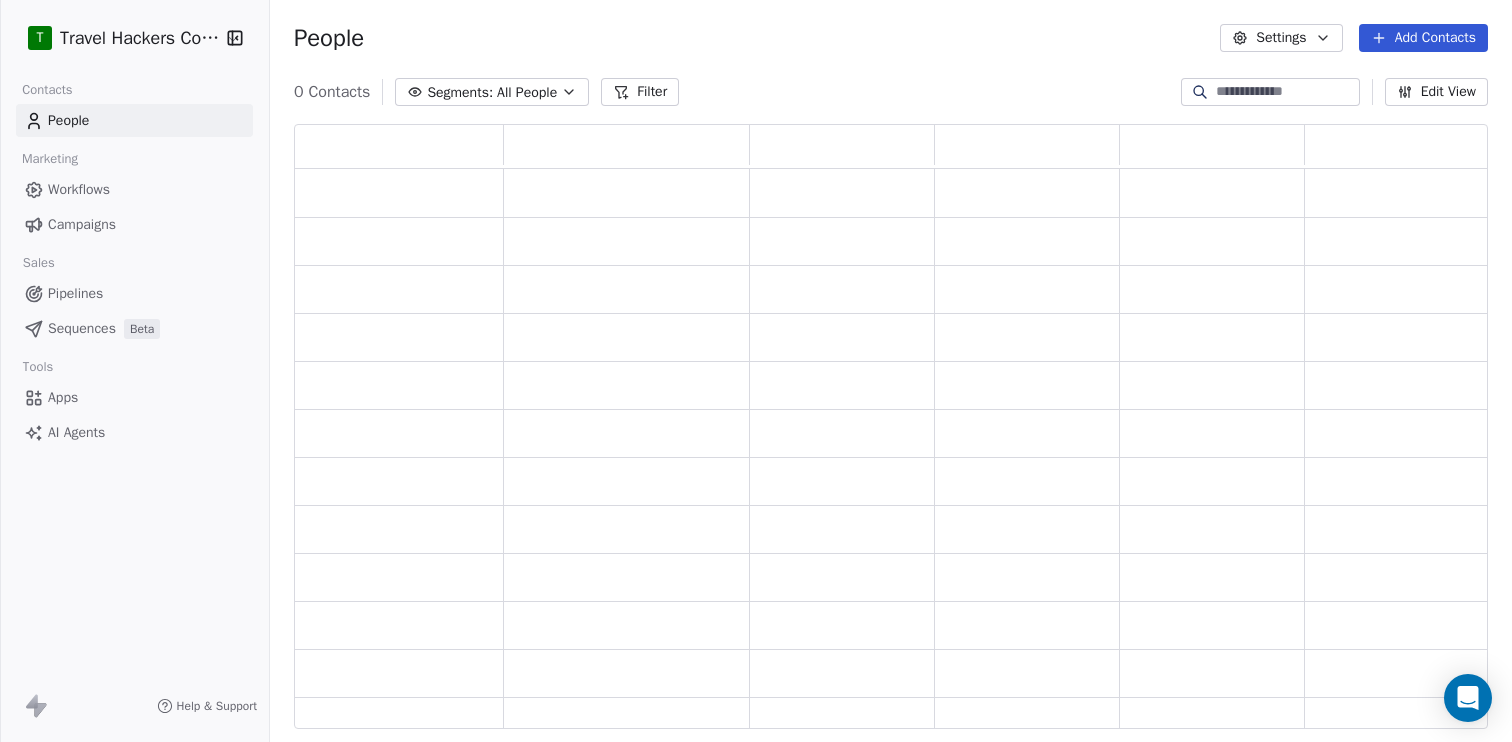 scroll, scrollTop: 1, scrollLeft: 1, axis: both 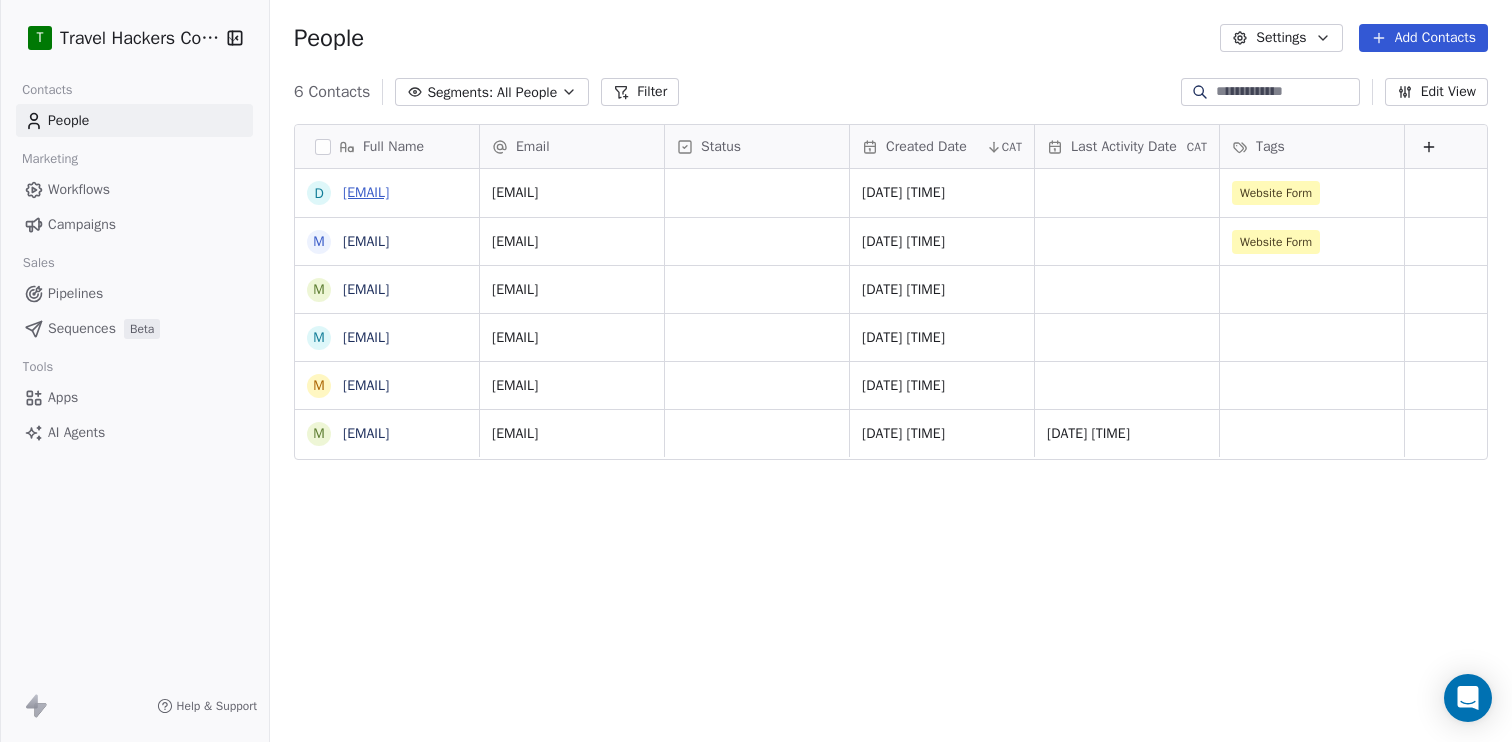 click on "deacon.jenni@gmail.com" at bounding box center (366, 192) 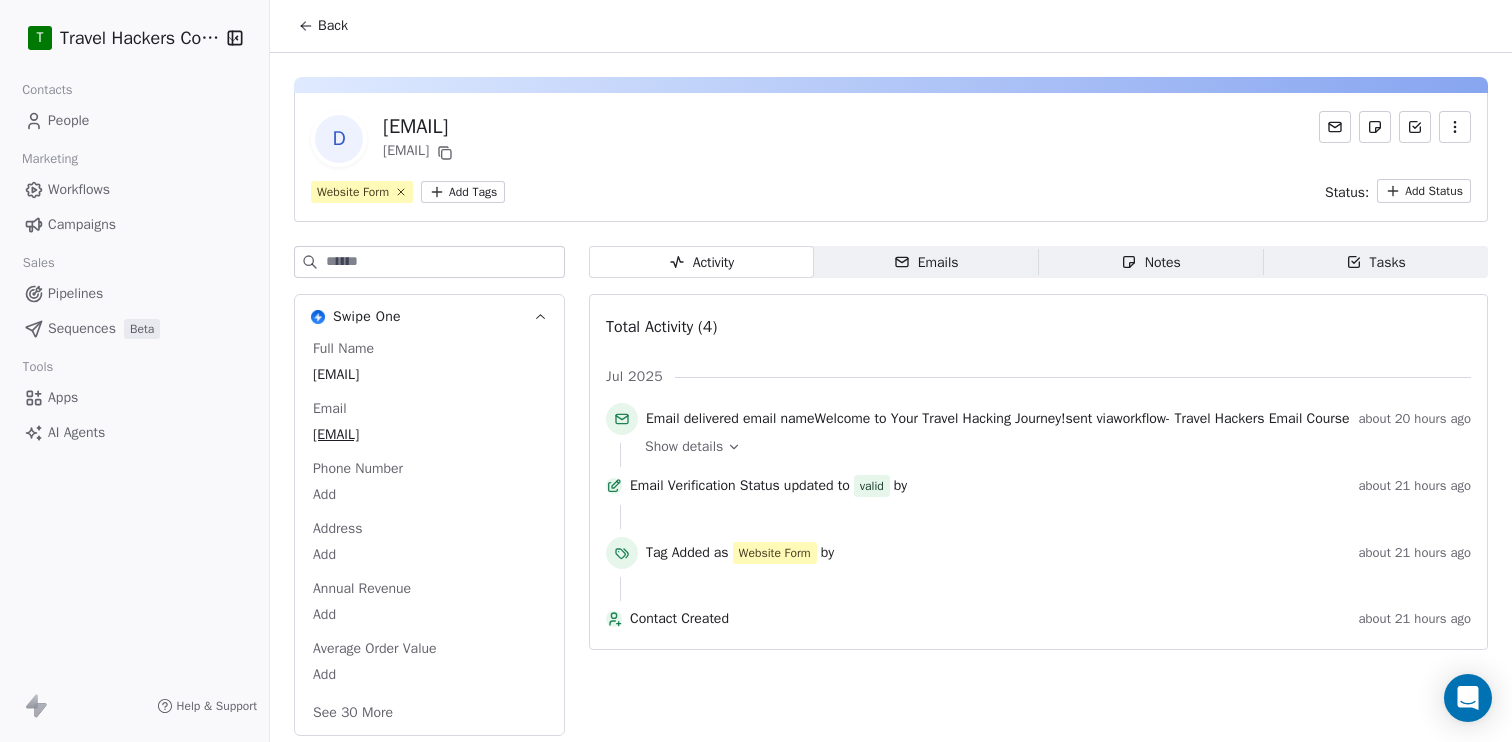 click on "People" at bounding box center (68, 120) 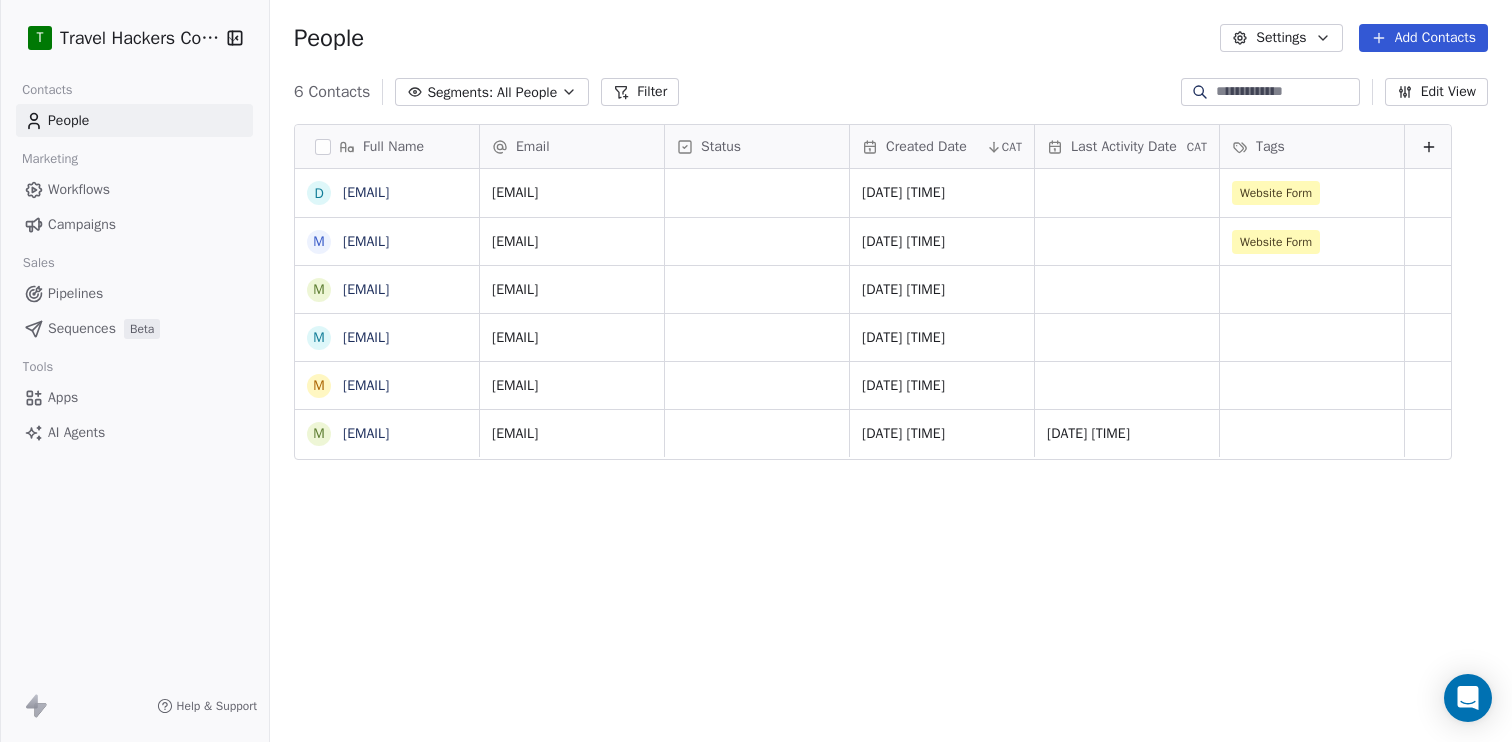 scroll, scrollTop: 1, scrollLeft: 1, axis: both 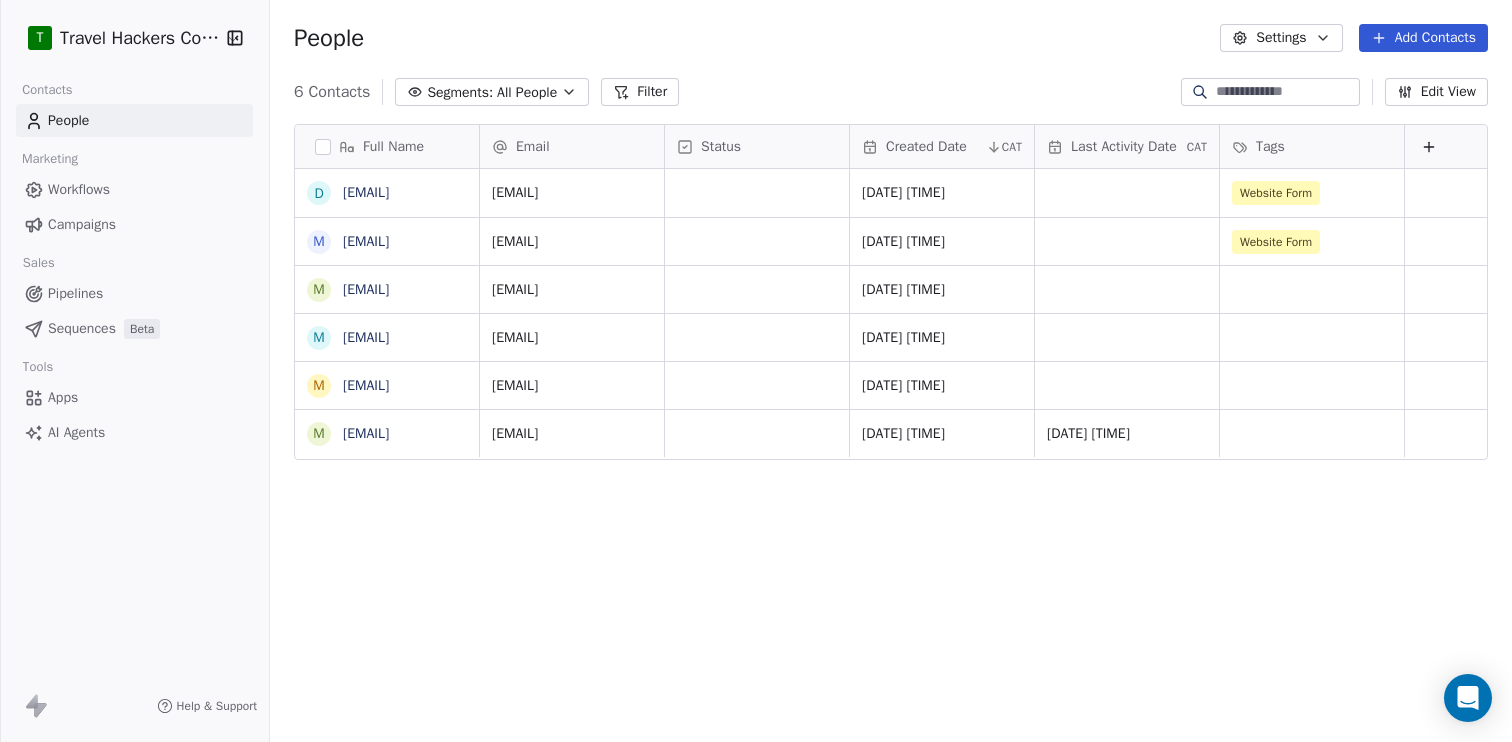 click at bounding box center (323, 147) 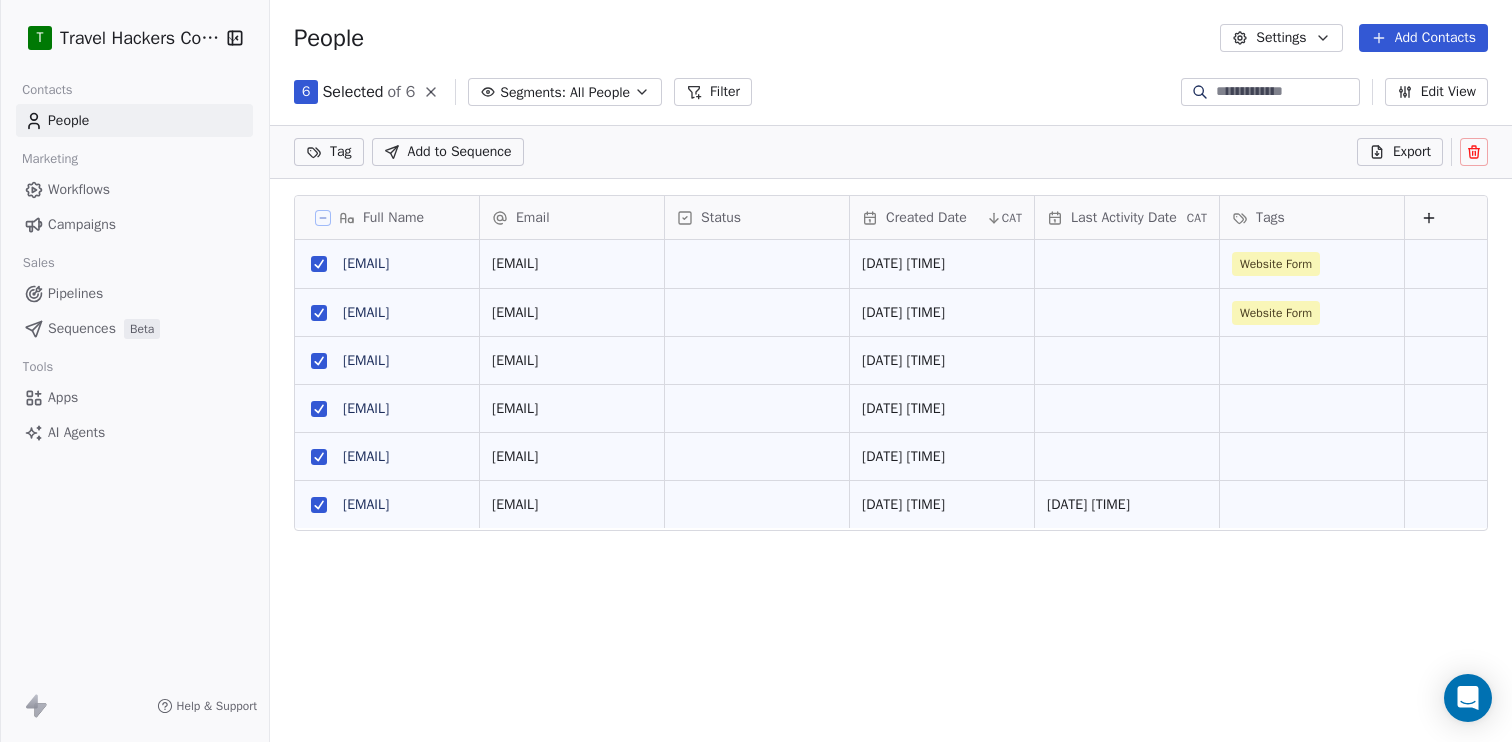 click at bounding box center [319, 361] 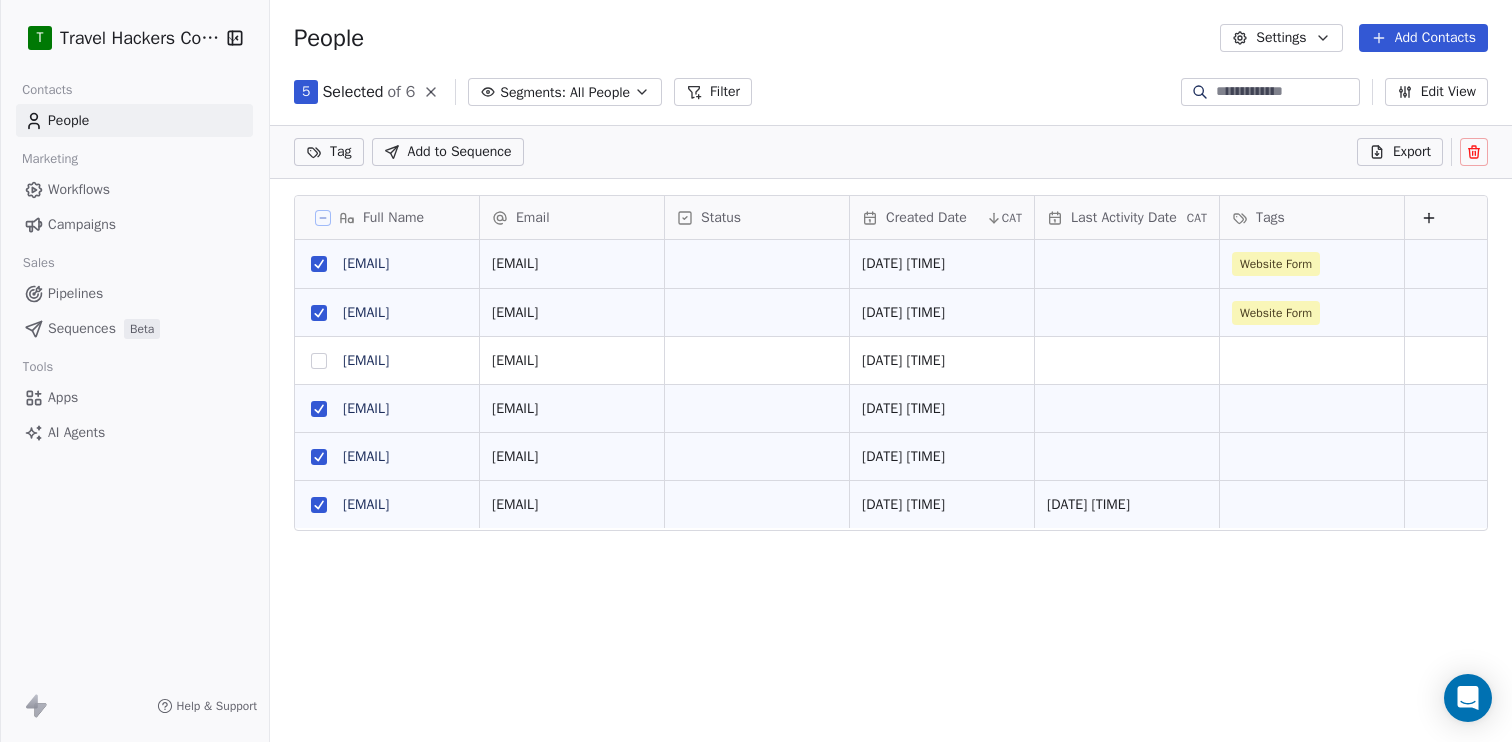 click at bounding box center [319, 409] 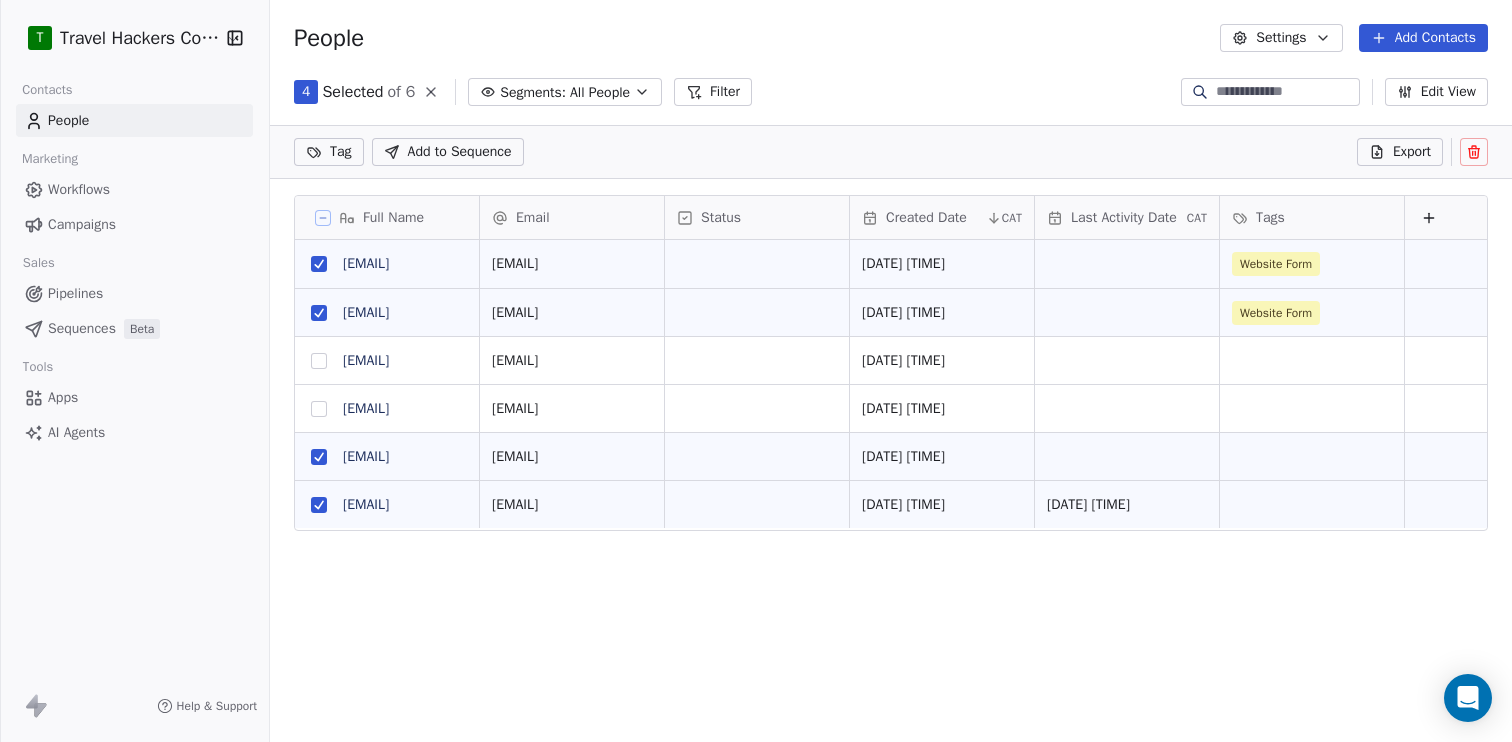 click at bounding box center (319, 457) 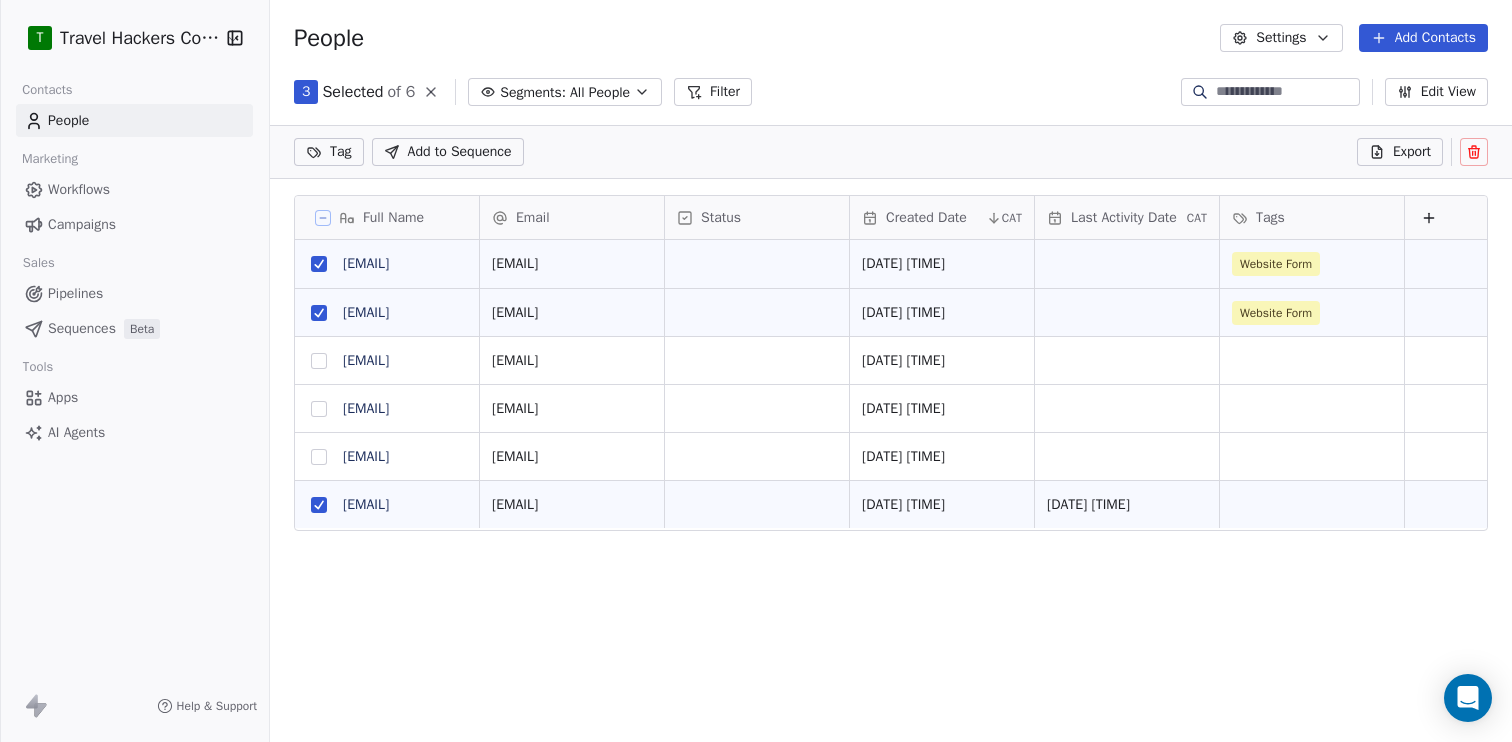 click 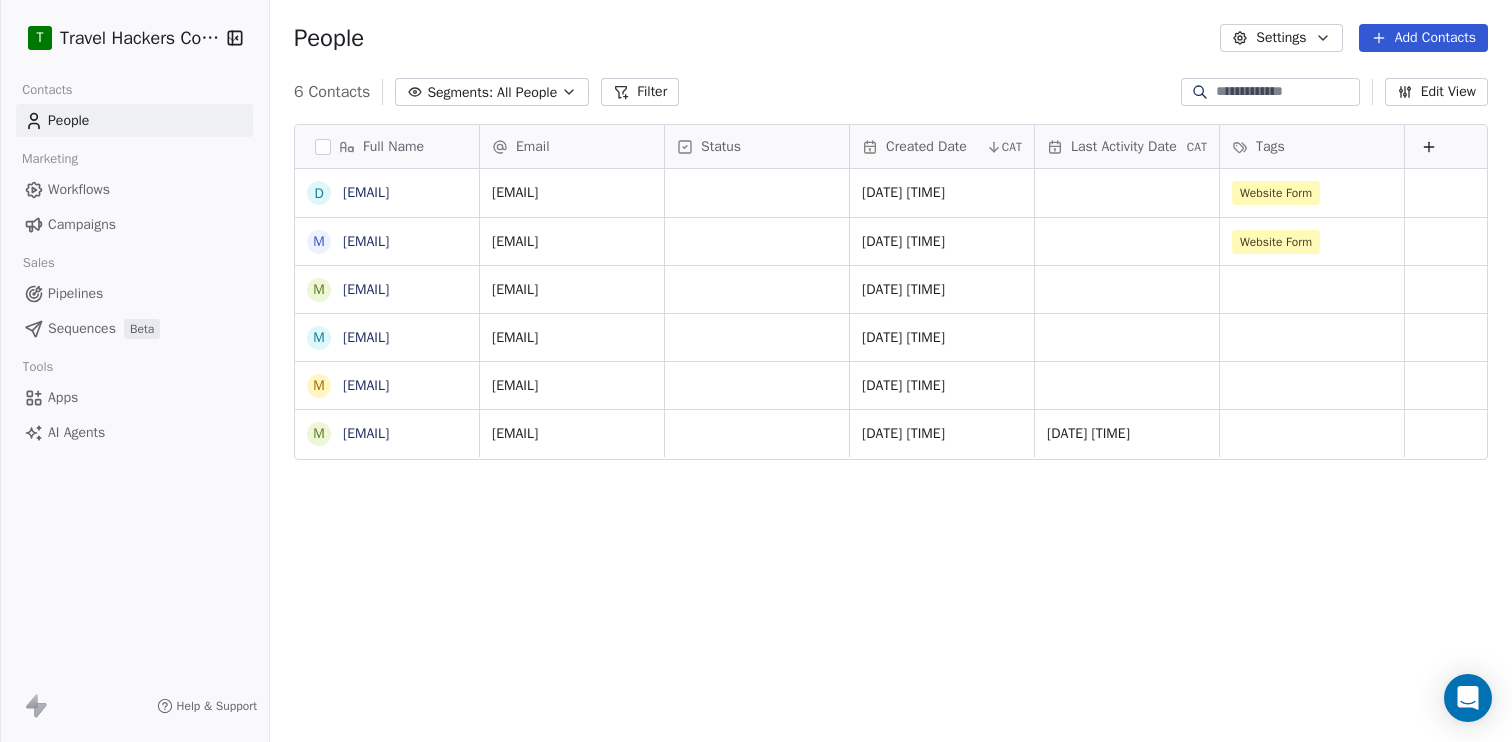 scroll, scrollTop: 1, scrollLeft: 1, axis: both 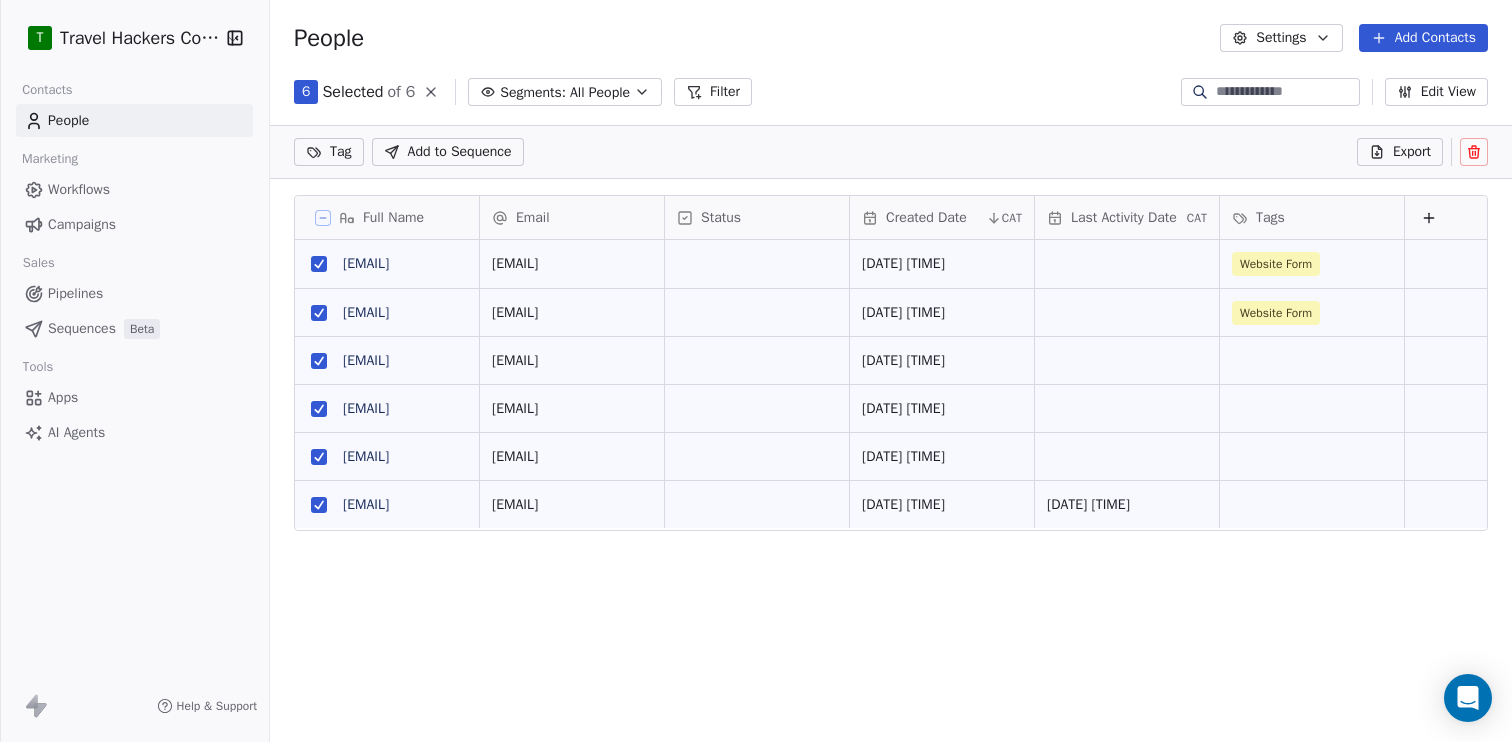 click at bounding box center (319, 264) 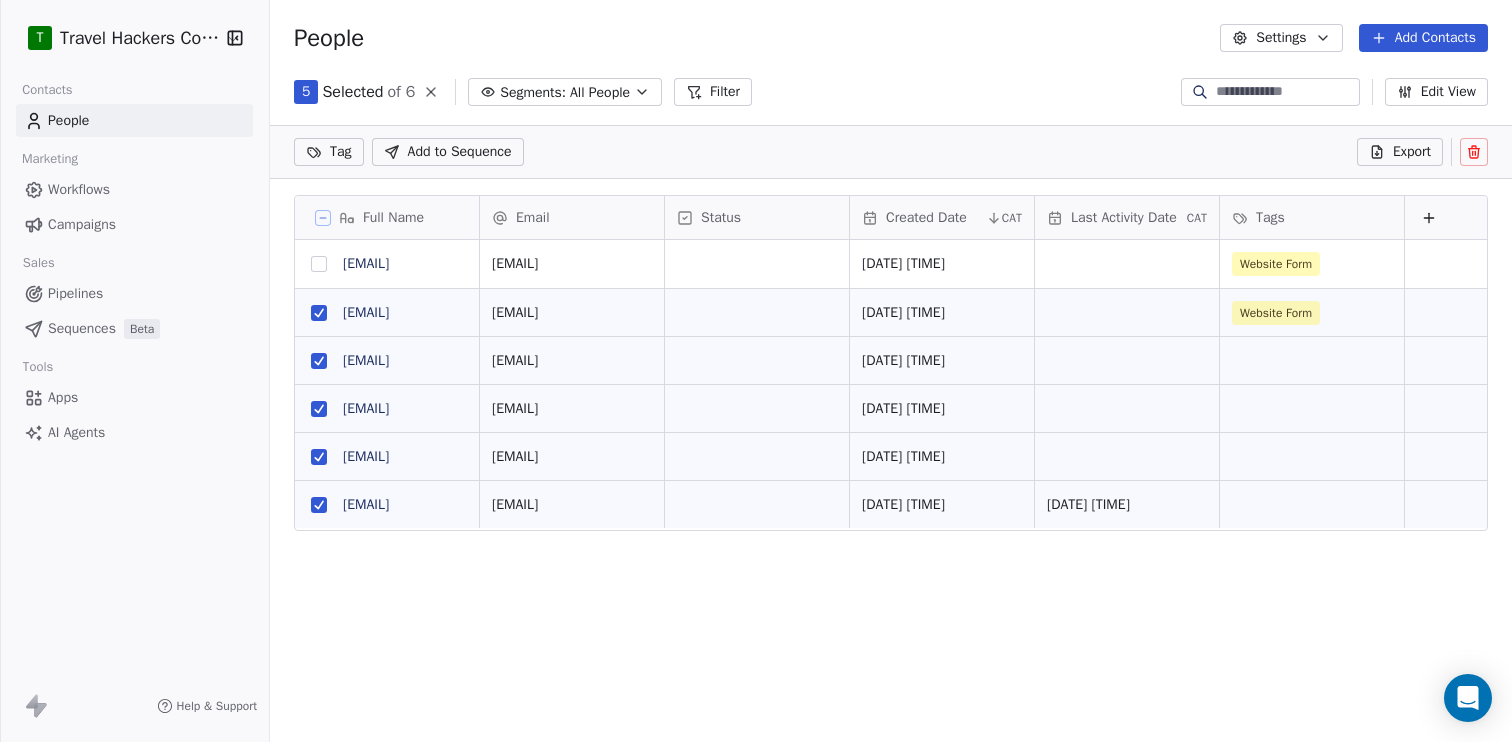 click at bounding box center [319, 313] 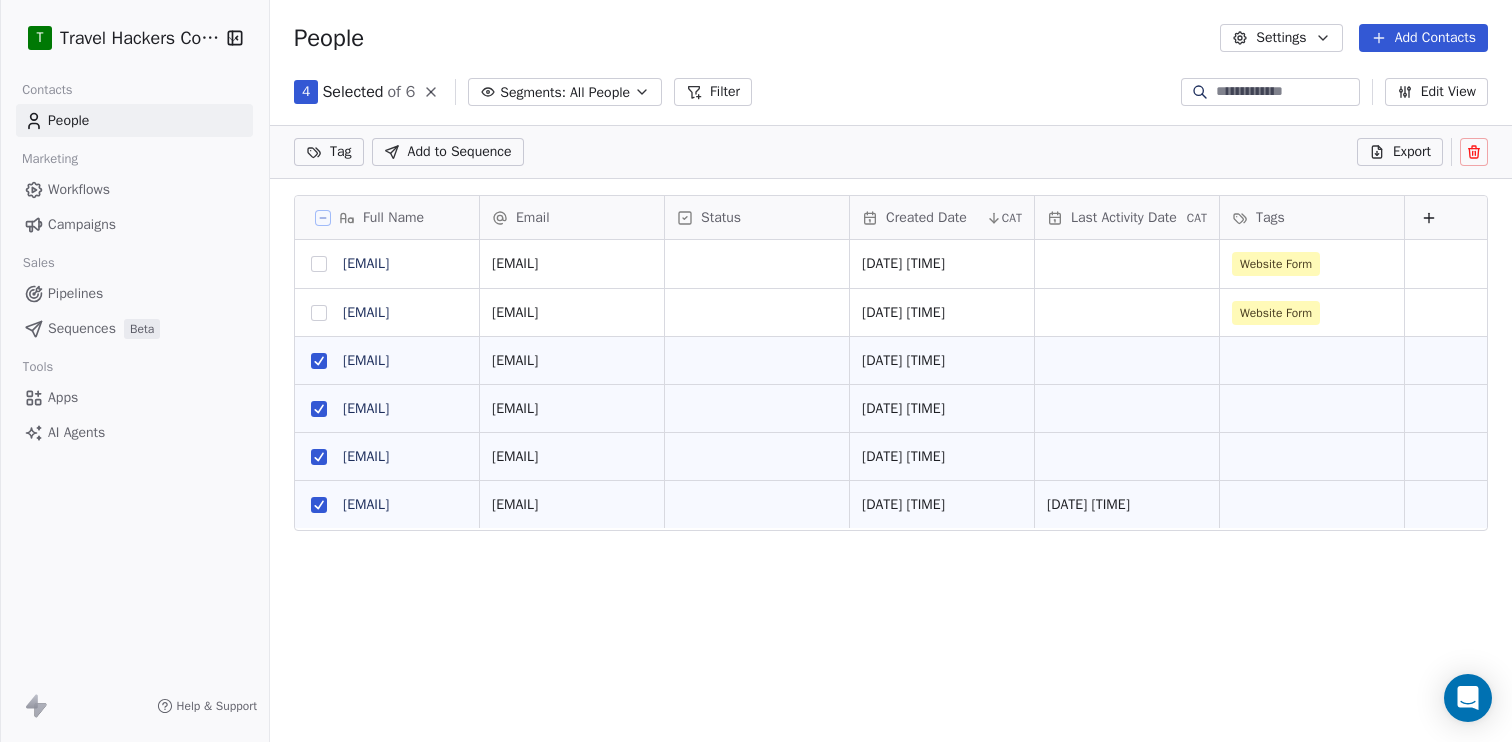 click at bounding box center [319, 505] 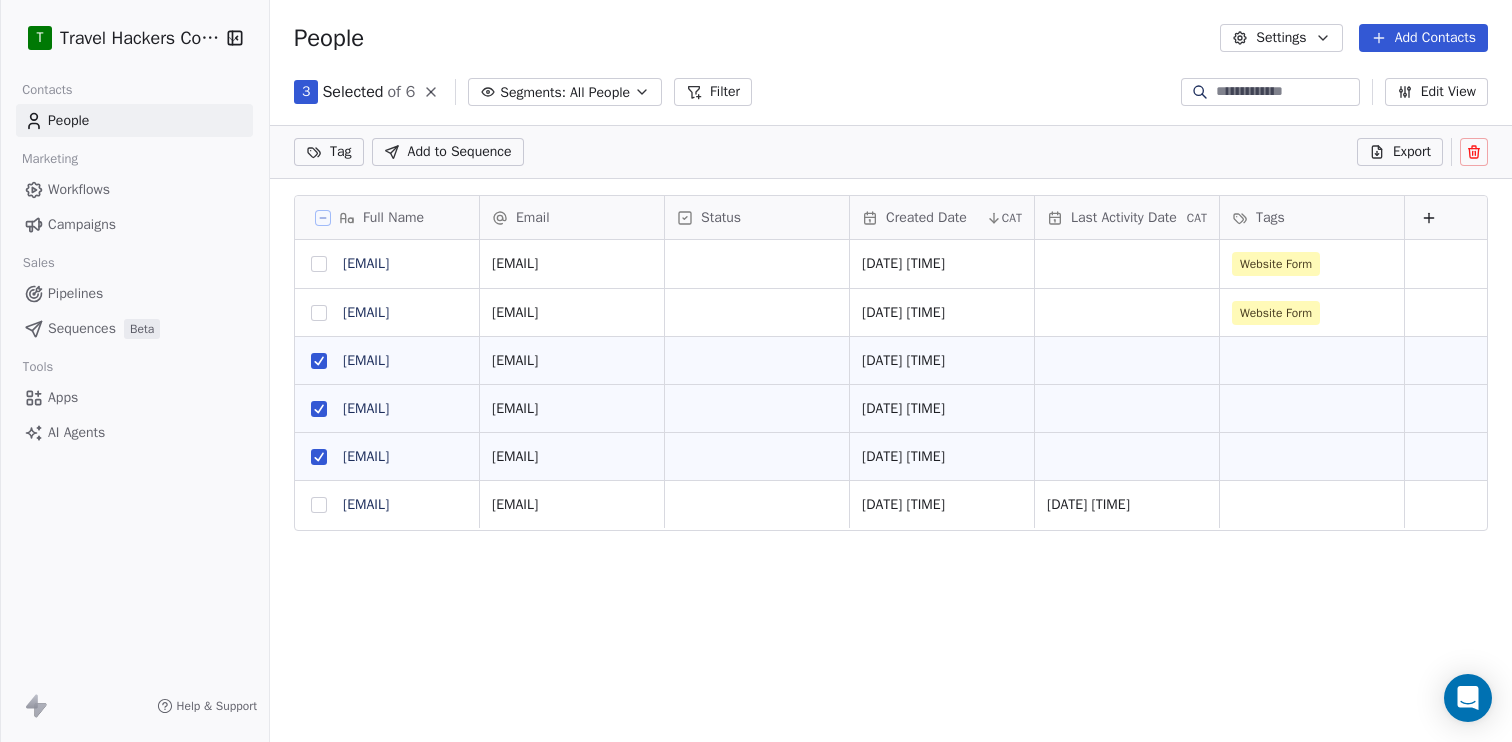 click 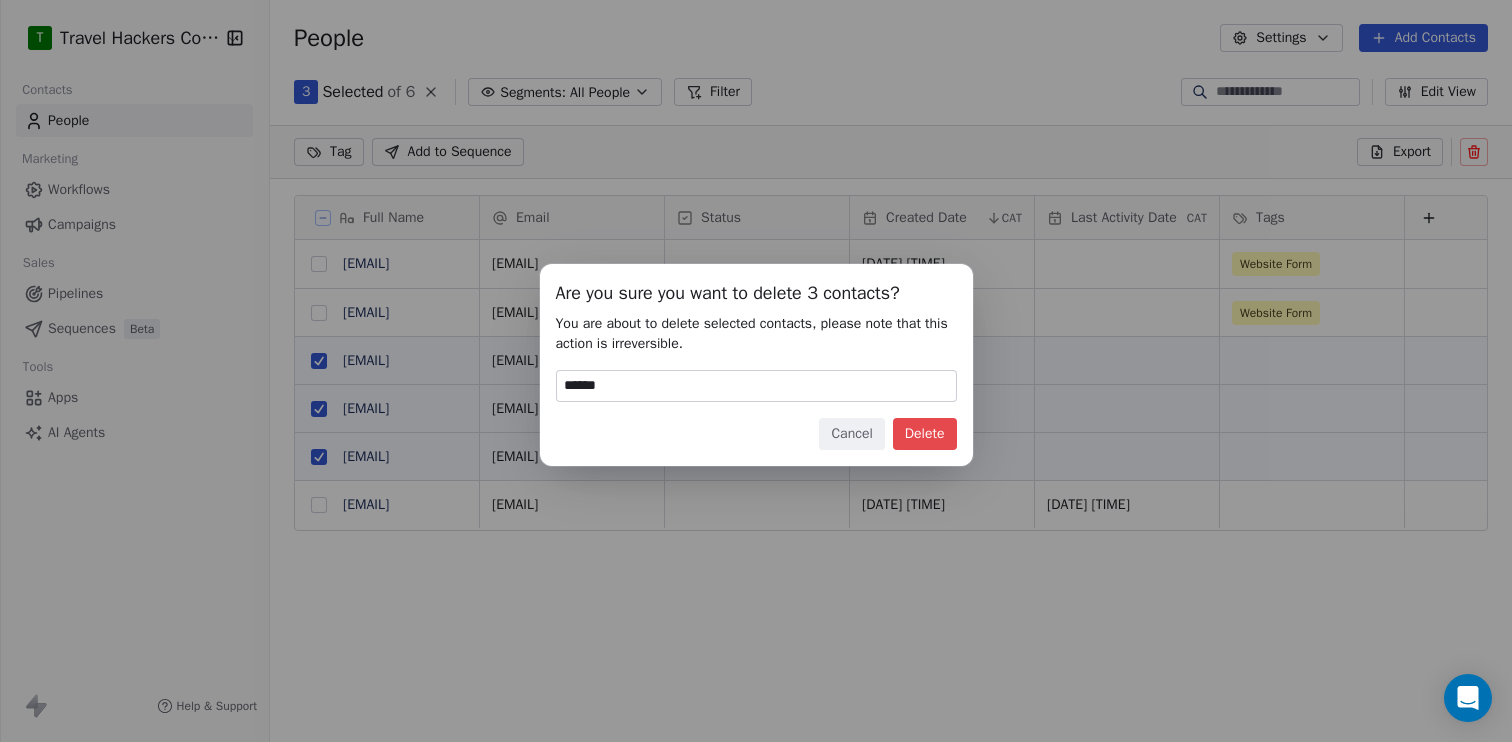 type on "******" 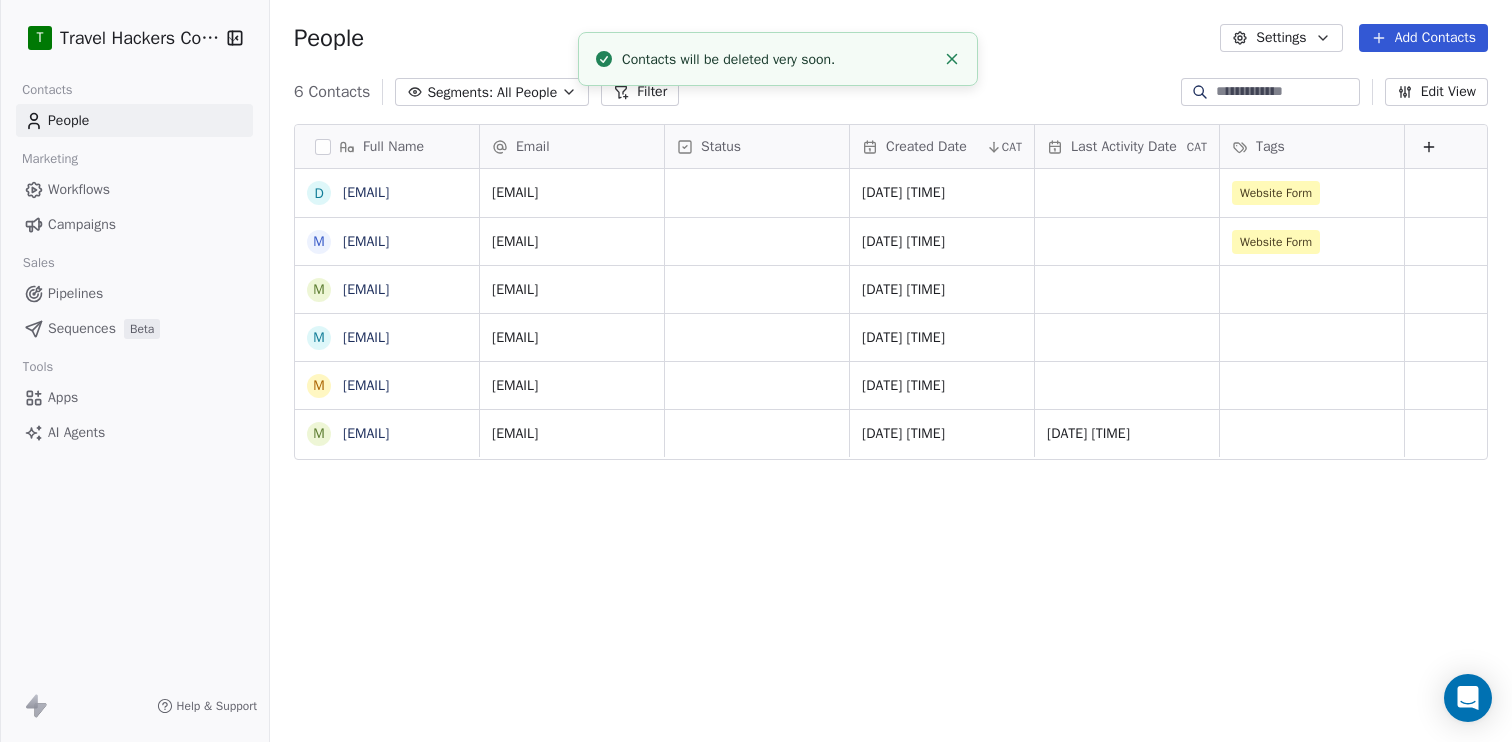scroll, scrollTop: 1, scrollLeft: 1, axis: both 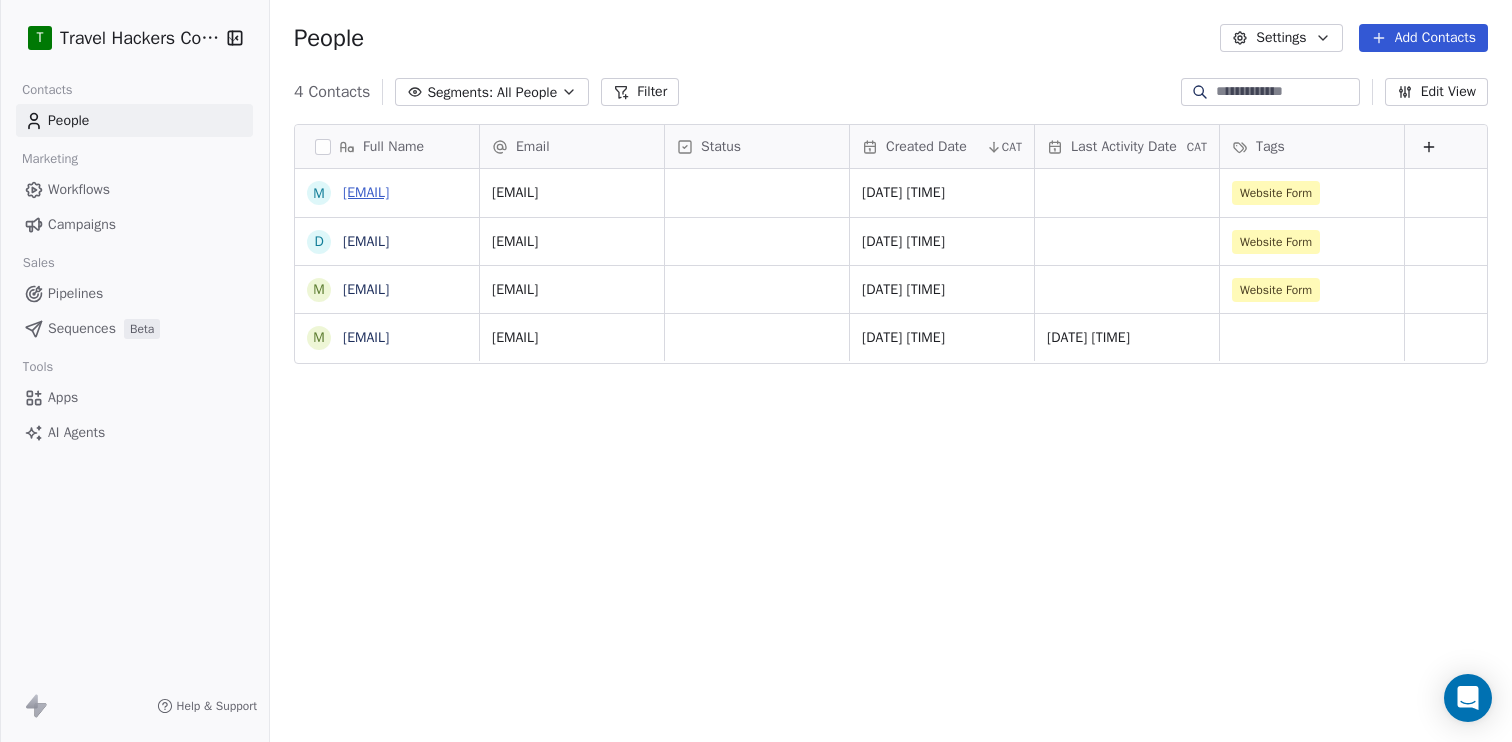 click on "mjfolling+345@gmail.com" at bounding box center (366, 192) 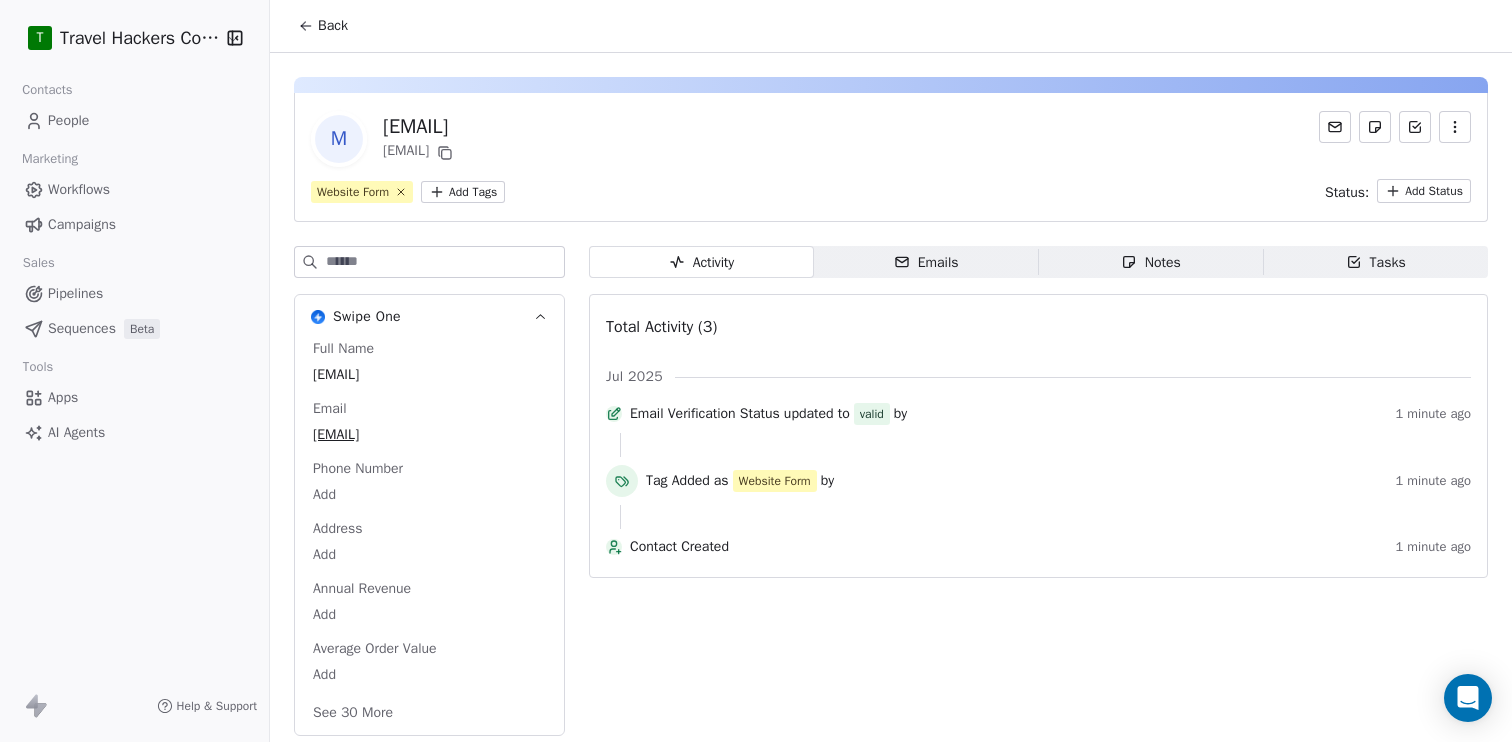 click on "Emails" at bounding box center (926, 262) 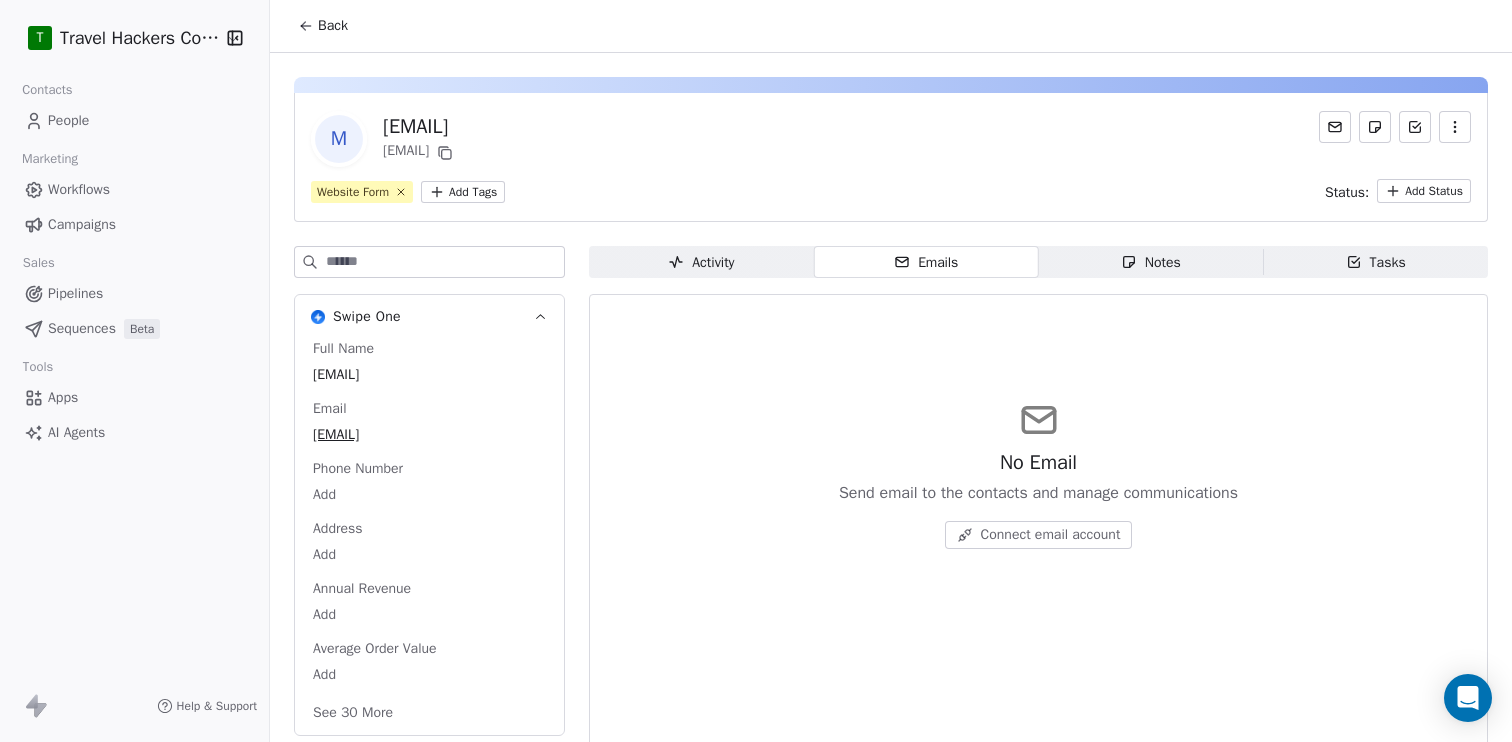 click on "Activity Activity" at bounding box center (701, 262) 